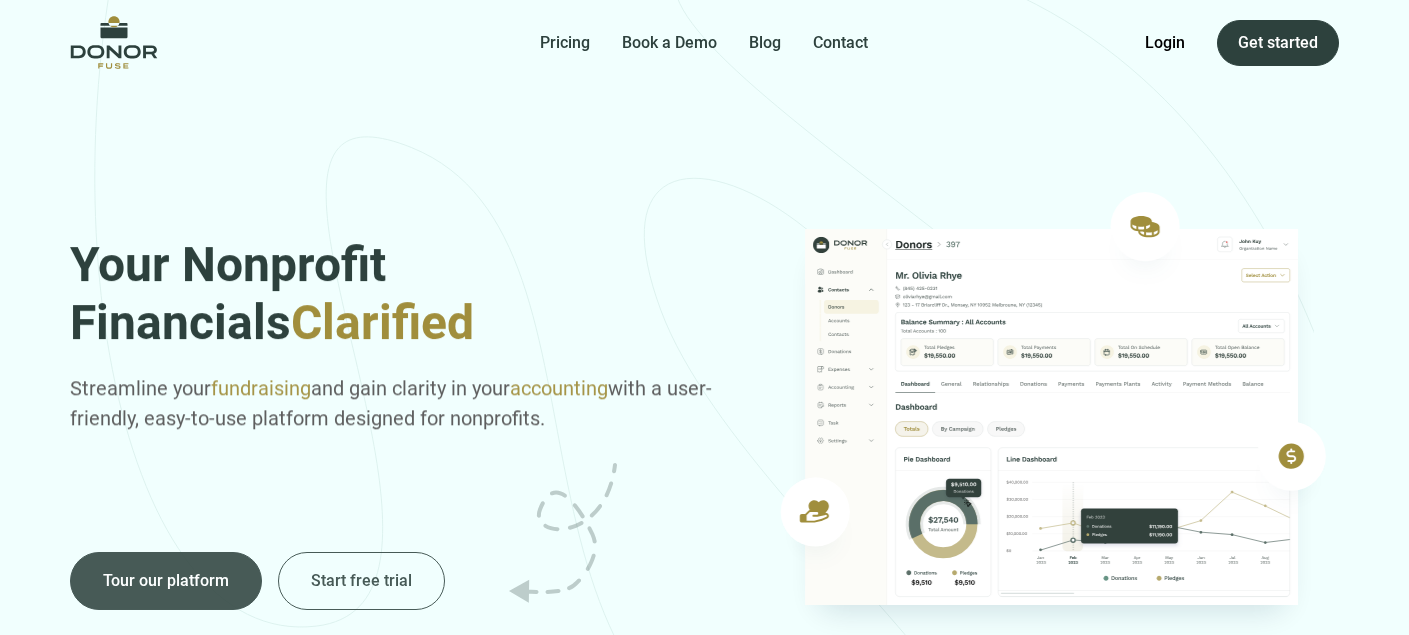 scroll, scrollTop: 0, scrollLeft: 0, axis: both 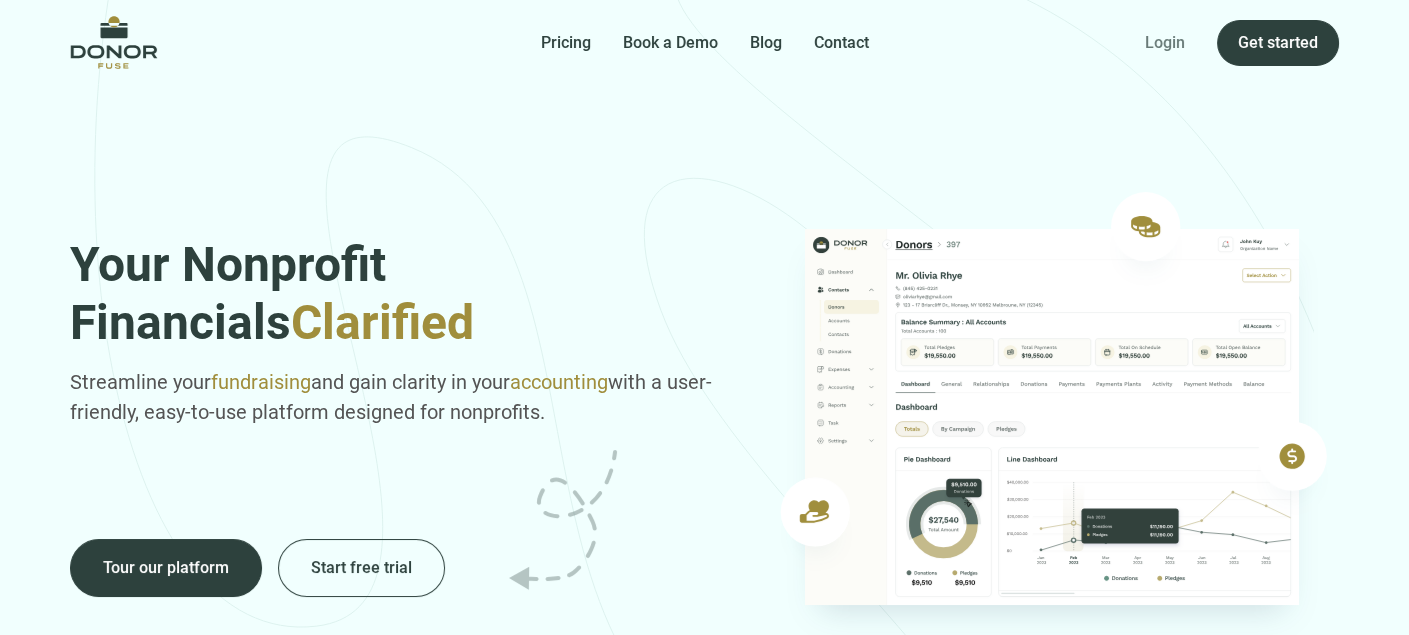 click on "Login" at bounding box center [1165, 43] 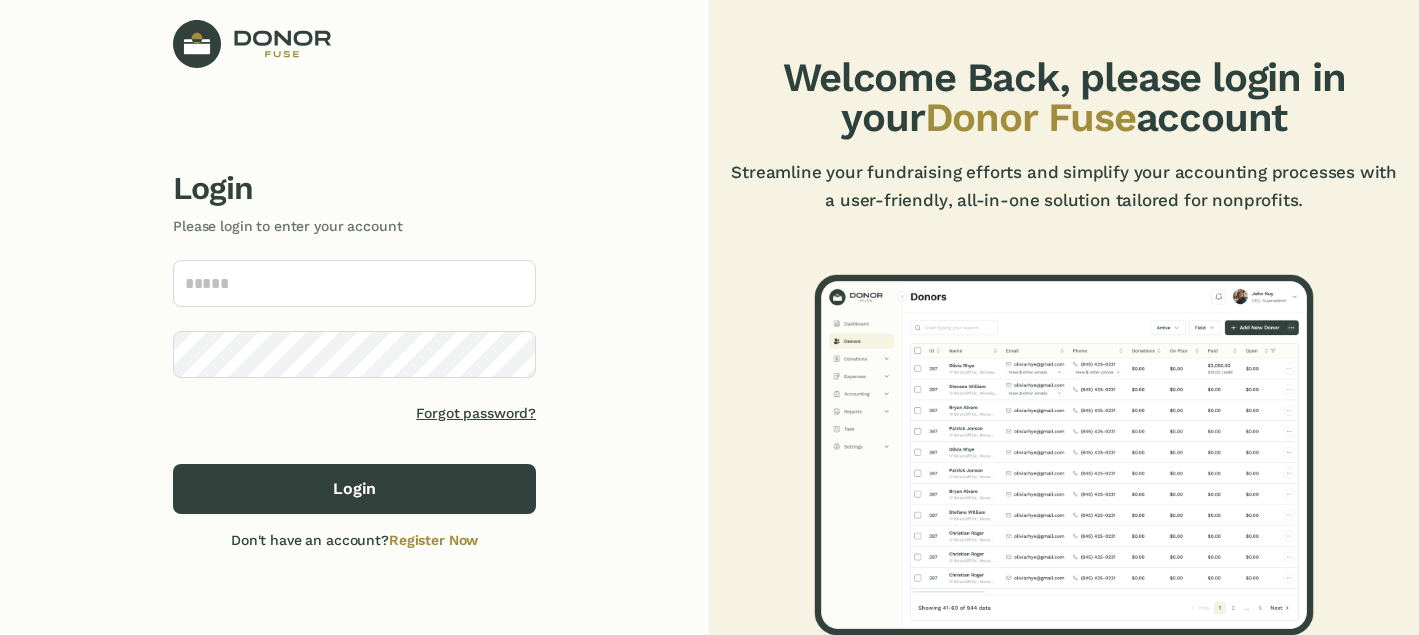 scroll, scrollTop: 0, scrollLeft: 0, axis: both 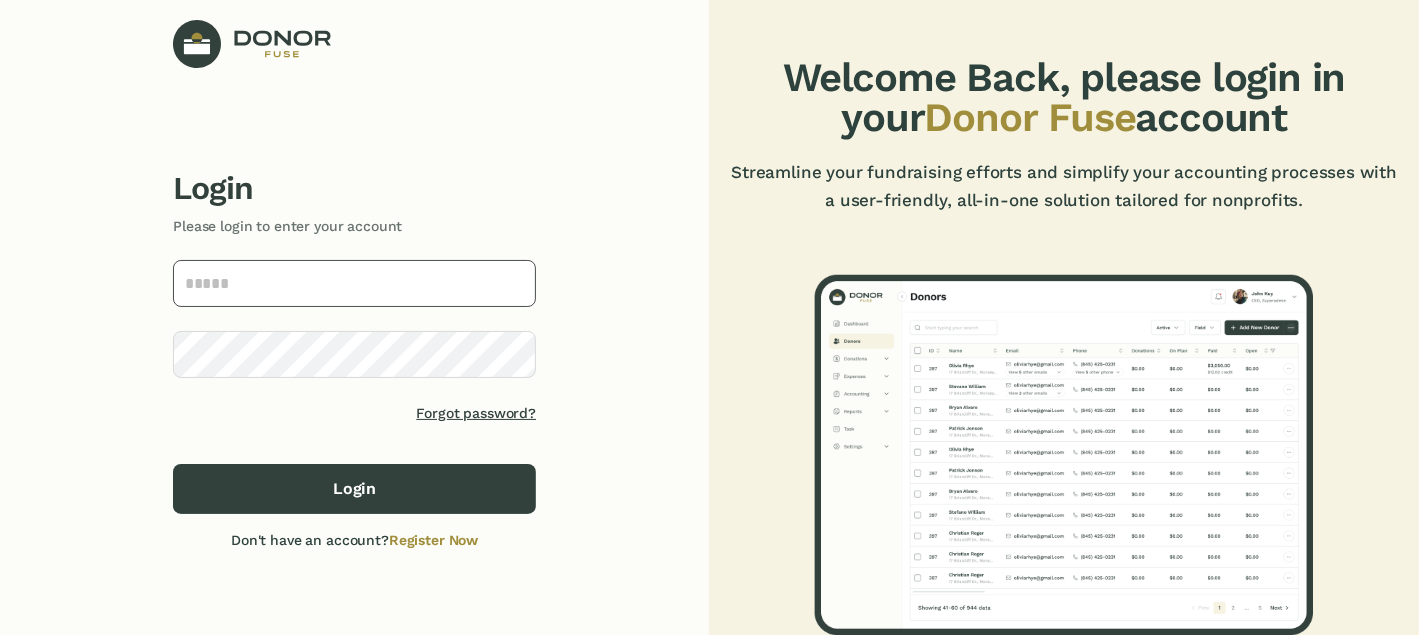 click at bounding box center [354, 283] 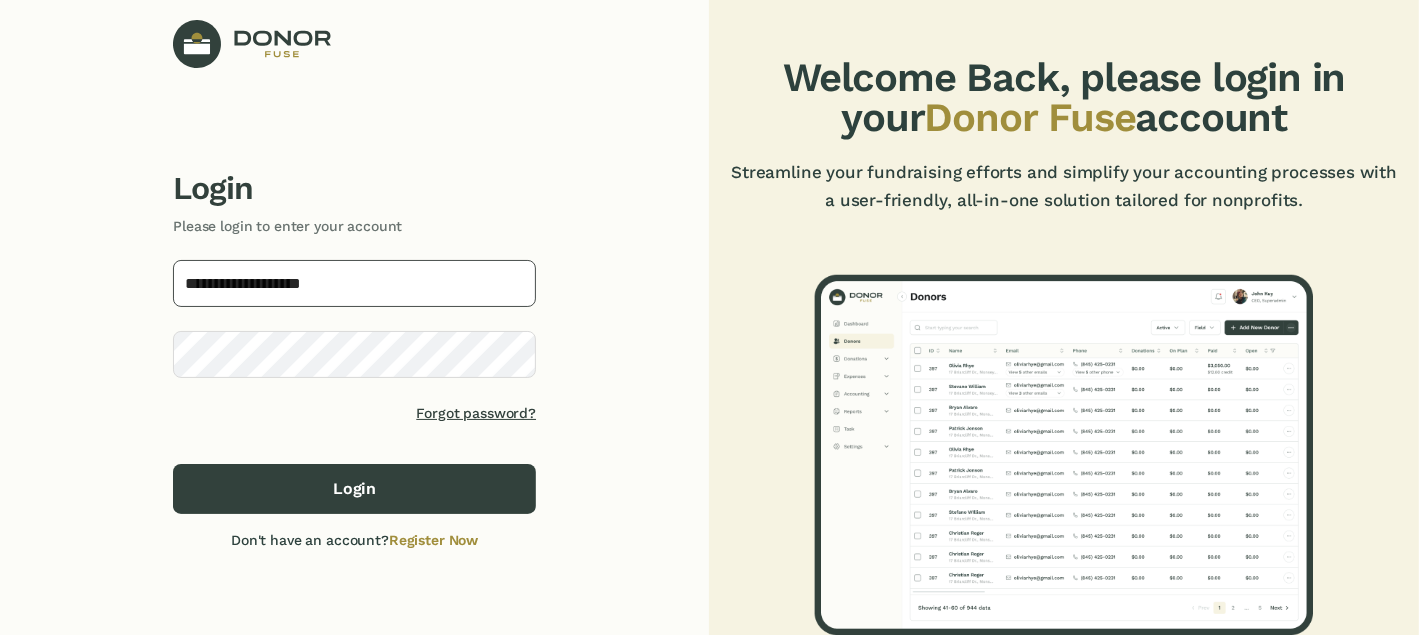 type on "**********" 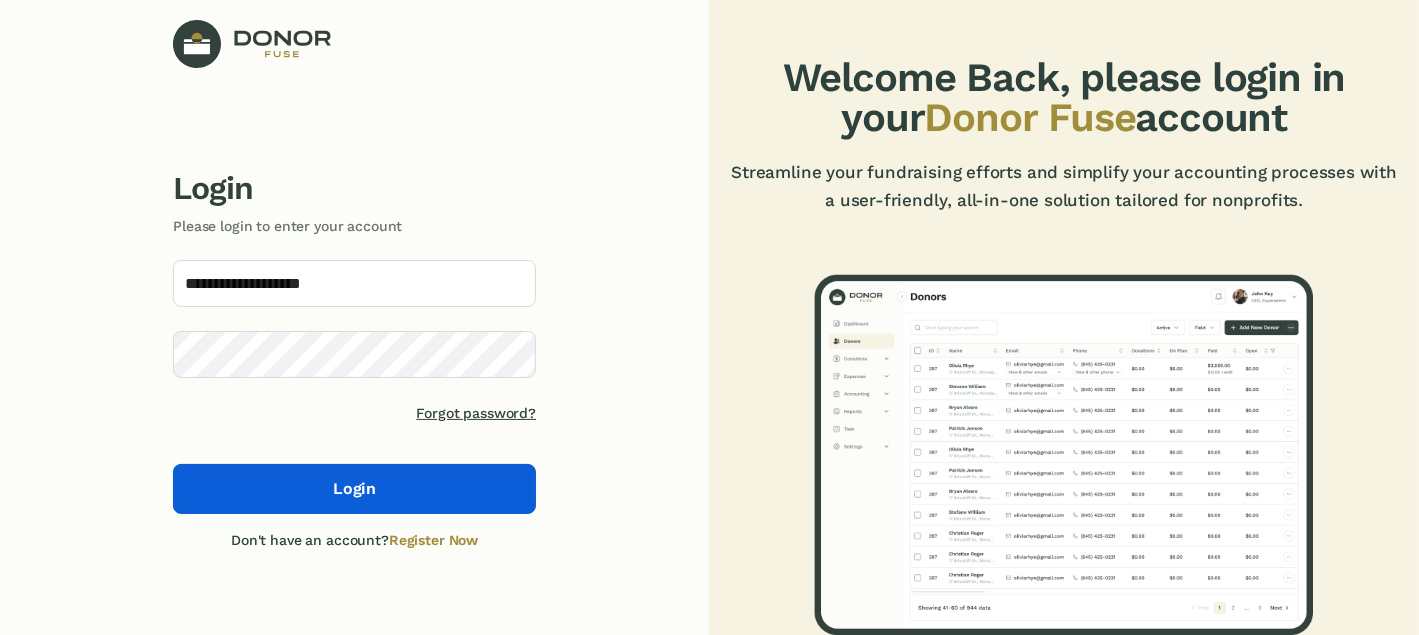 click on "Login" at bounding box center (354, 489) 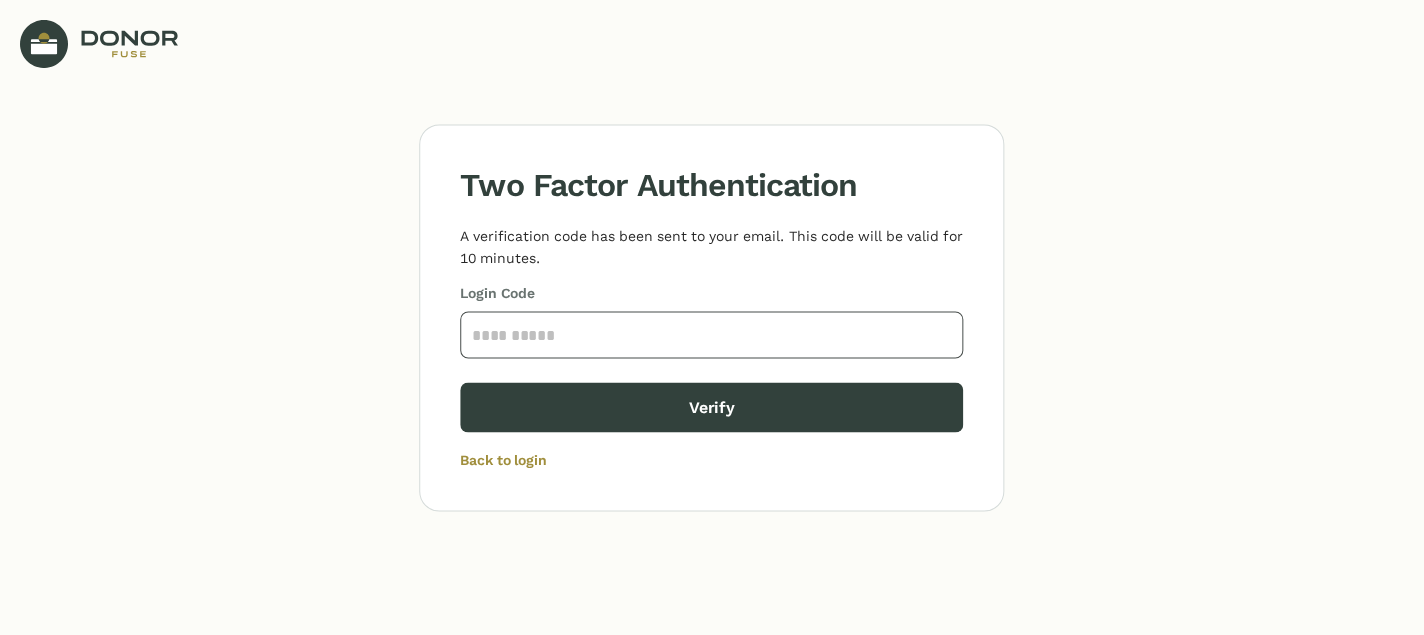 click at bounding box center (711, 334) 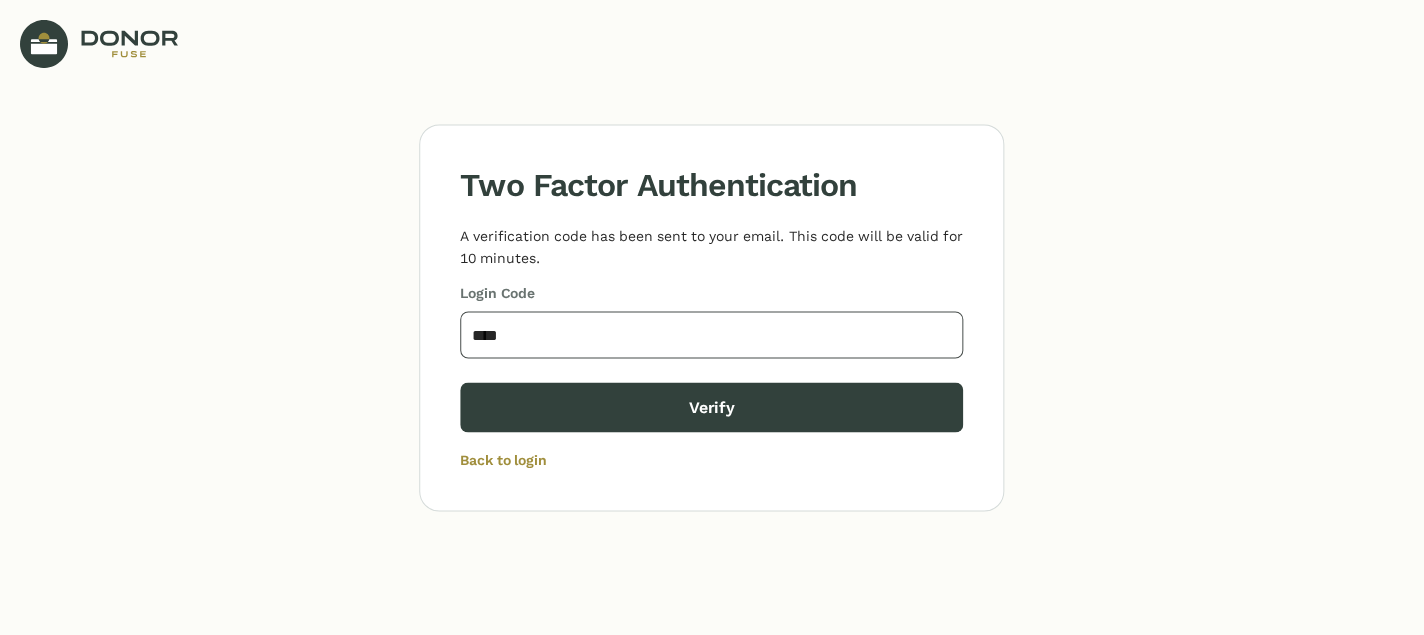 type on "****" 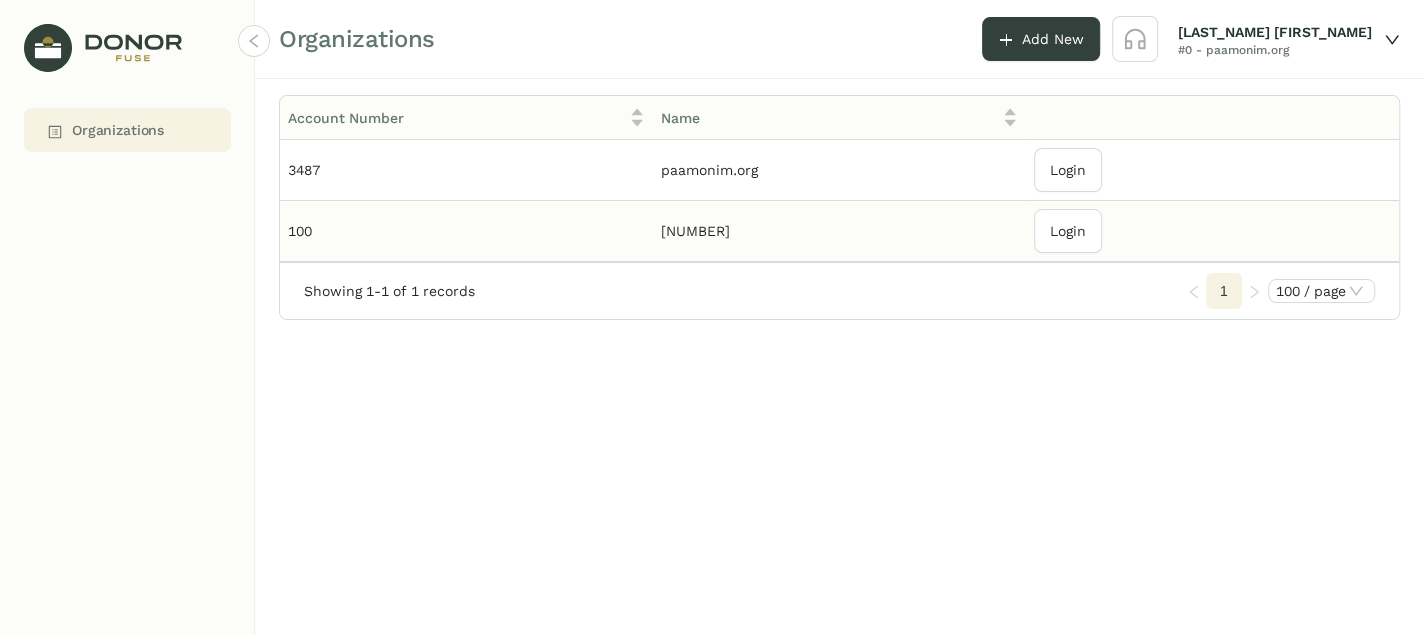 click on "[NUMBER]" at bounding box center [839, 170] 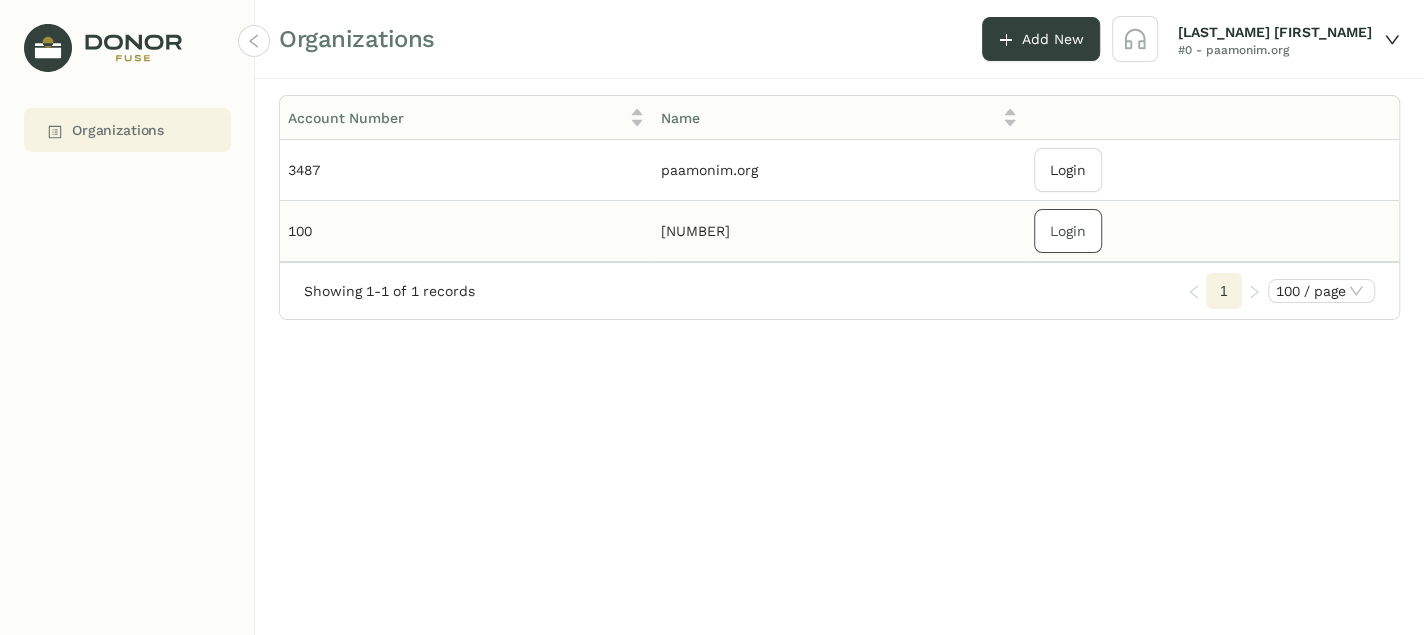 click on "Login" at bounding box center (1068, 170) 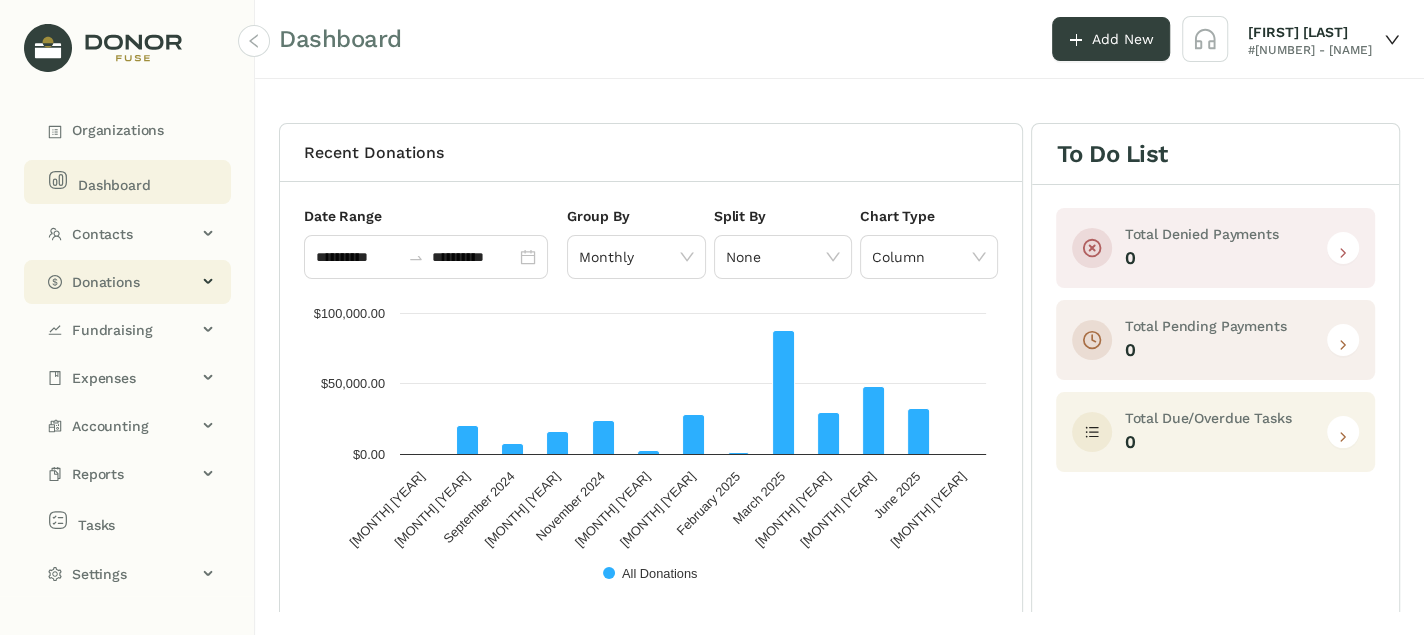 click on "Donations" at bounding box center (134, 282) 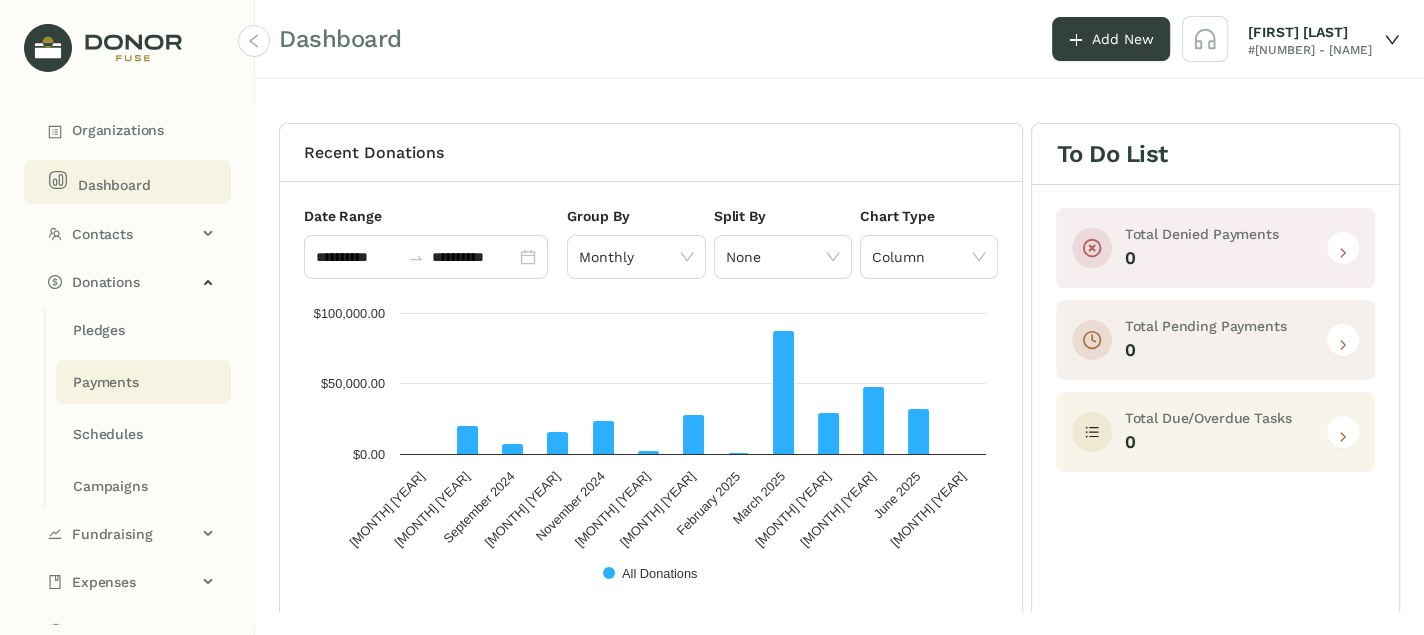 click on "Payments" at bounding box center (99, 330) 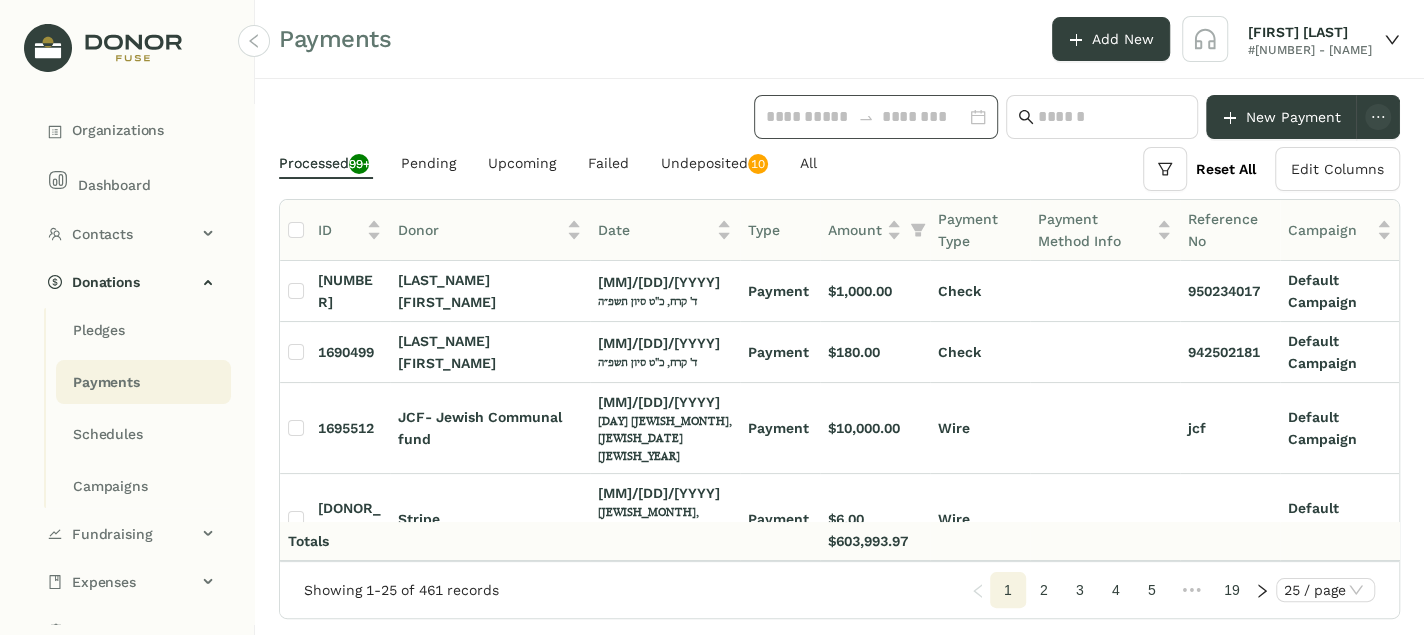 click at bounding box center (808, 117) 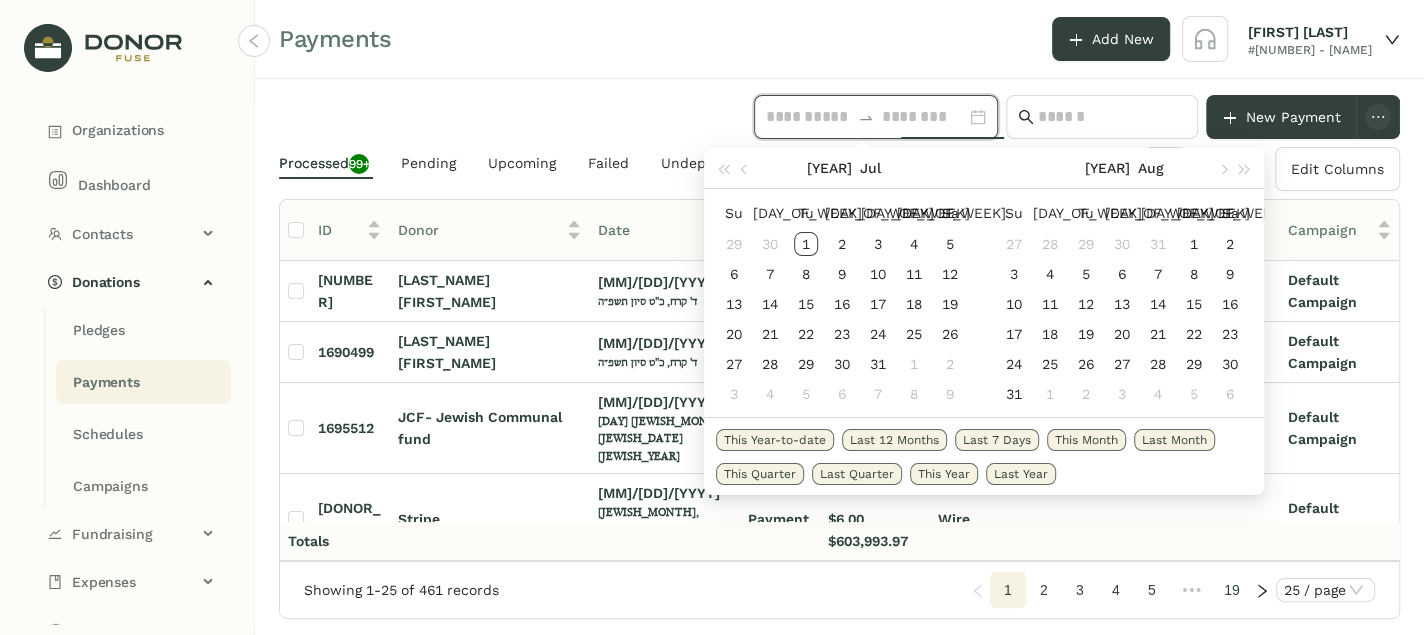 click on "Last Month" at bounding box center [775, 440] 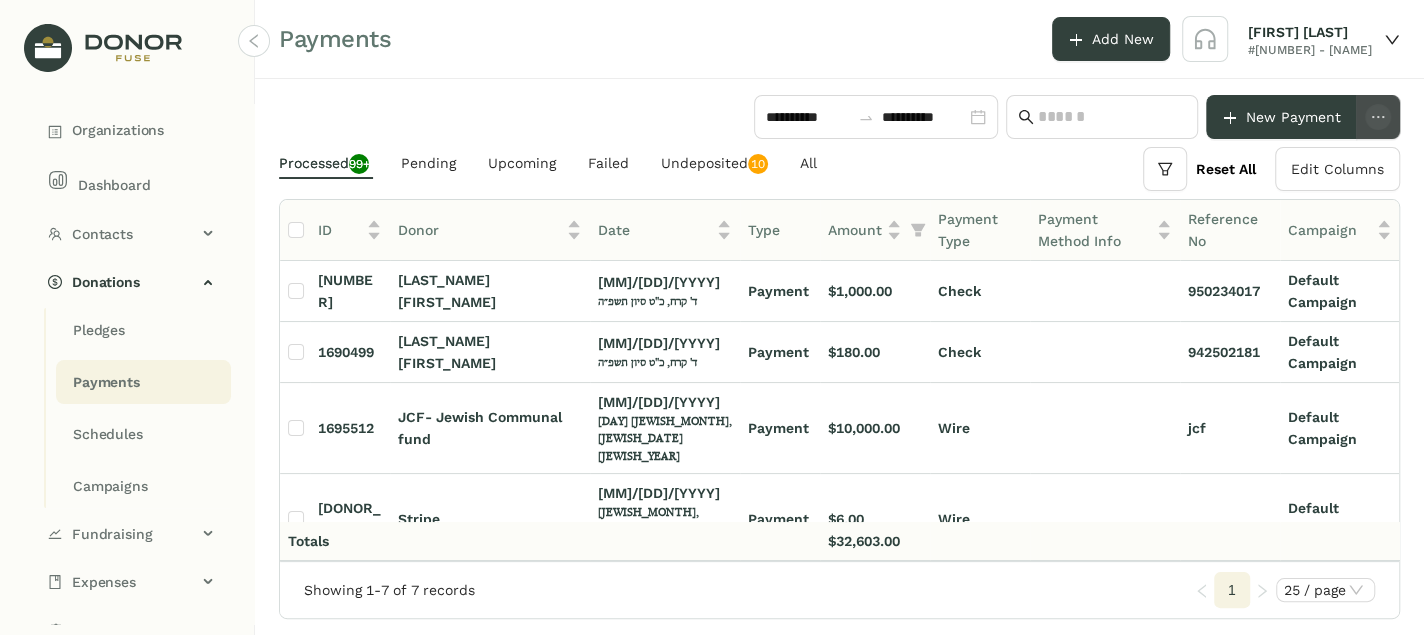 click at bounding box center (1378, 117) 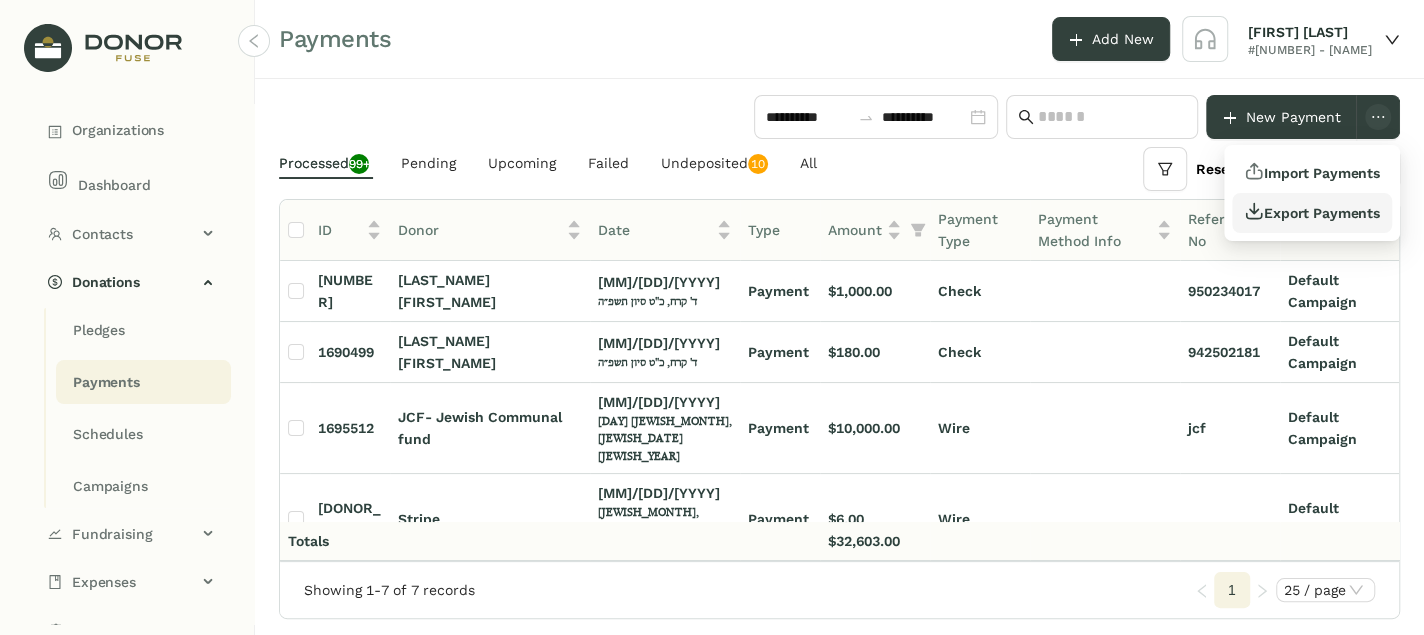 click on "Export Payments" at bounding box center (1312, 173) 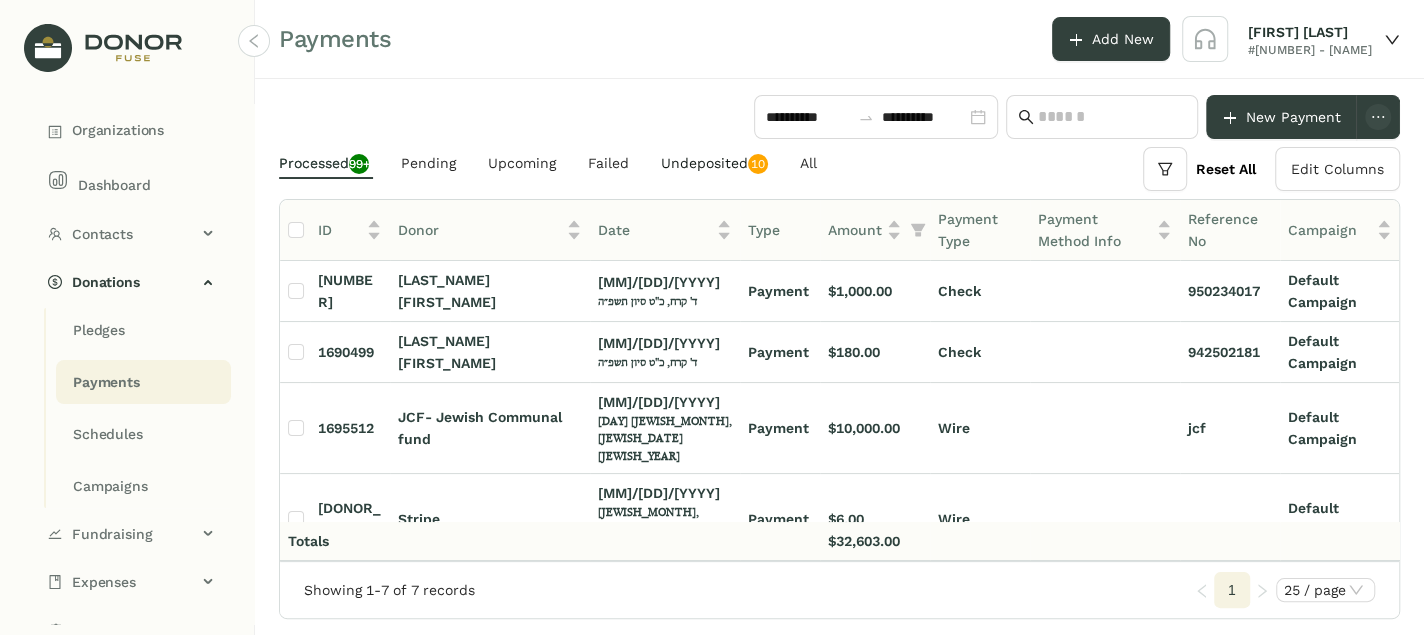 click on "Undeposited 0 1 2 3 4 5 6 7 8 9 0 1 2 3 4 5 6 7 8 9" at bounding box center [714, 163] 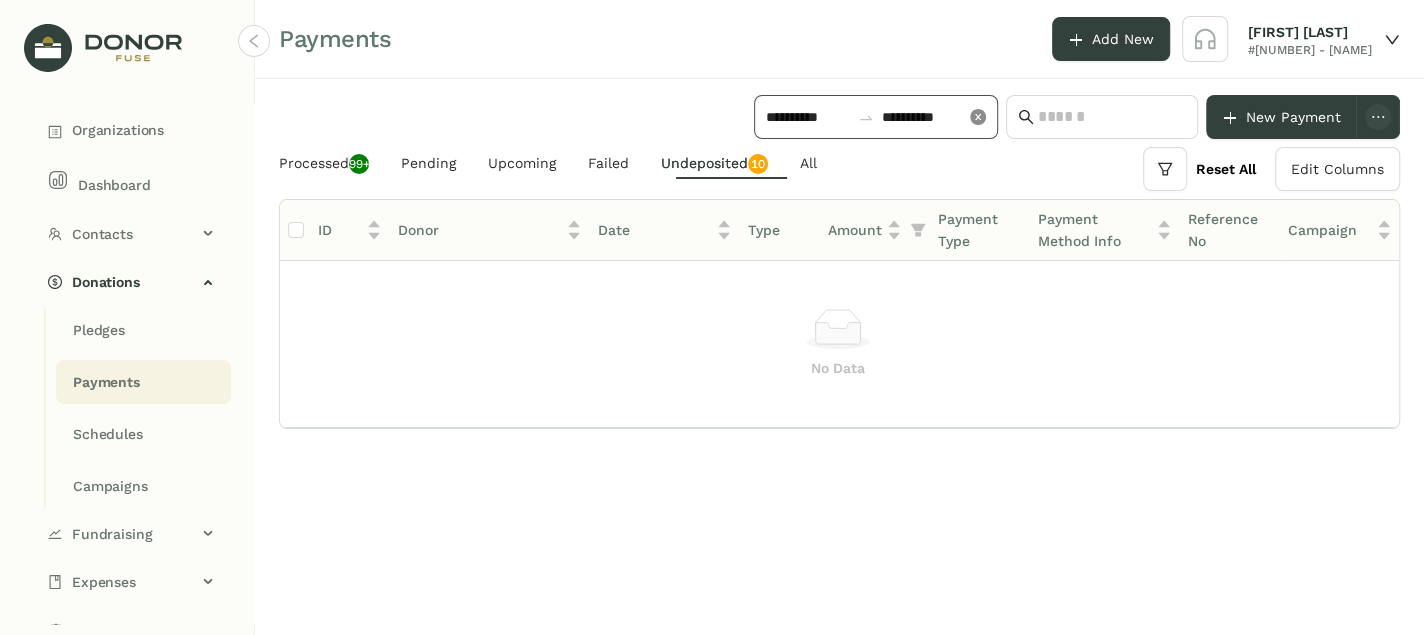 click at bounding box center (978, 117) 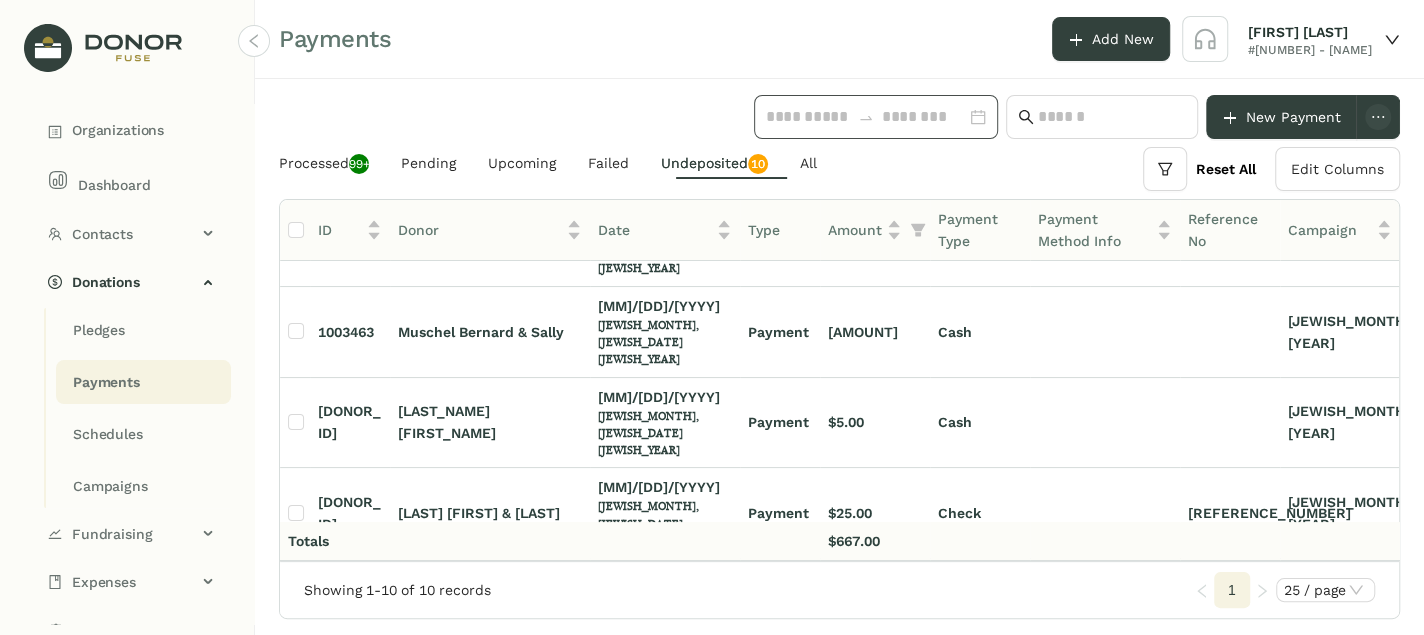 scroll, scrollTop: 351, scrollLeft: 0, axis: vertical 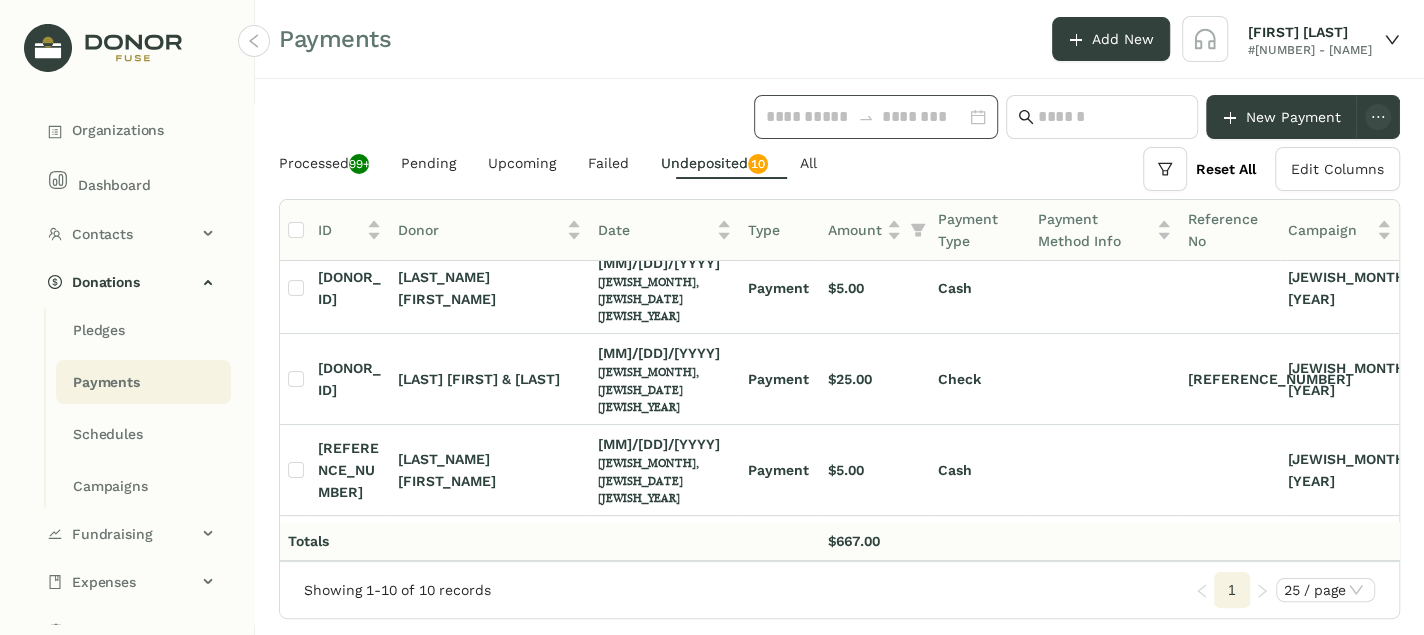 click on "ID Donor Date Type Amount Payment Type Payment Method Info Reference No Campaign Fundraiser Deposit Status [ID] [FIRST_NAME] [LAST_NAME] [MM]/[DD]/[YYYY] [JEWISH_DATE] Payment [AMOUNT] [PAYMENT_METHOD] [FIRST_NAME] Undeposited [ID] [FIRST_NAME] [LAST_NAME] [MM]/[DD]/[YYYY] [JEWISH_DATE] Payment [AMOUNT] [PAYMENT_METHOD] [FIRST_NAME] Undeposited [ID] [LAST_NAME] [MM]/[DD]/[YYYY] [JEWISH_DATE] Payment [AMOUNT] [PAYMENT_METHOD] [JEWISH_MONTH] [YEAR] Undeposited [ID] [LAST_NAME] [FIRST_NAME] [LAST_NAME] [MM]/[DD]/[YYYY] [JEWISH_DATE] Payment [AMOUNT] [PAYMENT_METHOD] [JEWISH_MONTH] [YEAR] Undeposited [ID] [LAST_NAME] [FIRST_NAME] [MM]/[DD]/[YYYY] [JEWISH_DATE] Payment [AMOUNT] [PAYMENT_METHOD] [JEWISH_MONTH] [YEAR] Undeposited [ID] [LAST_NAME] [FIRST_NAME] [MM]/[DD]/[YYYY] [JEWISH_DATE] Payment [AMOUNT] [PAYMENT_METHOD] [YEAR] [FUNDRAISER] [DEPOSIT_STATUS]" at bounding box center [839, 357] 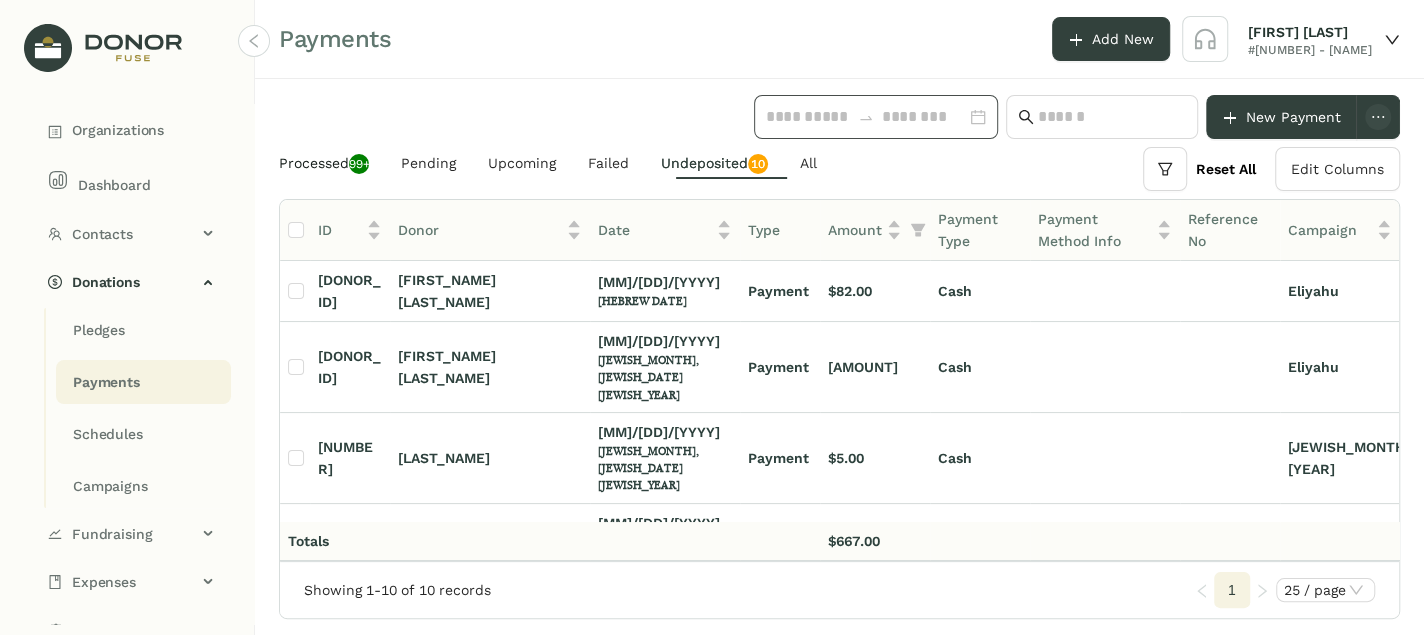 click on "Processed 99+" at bounding box center [324, 163] 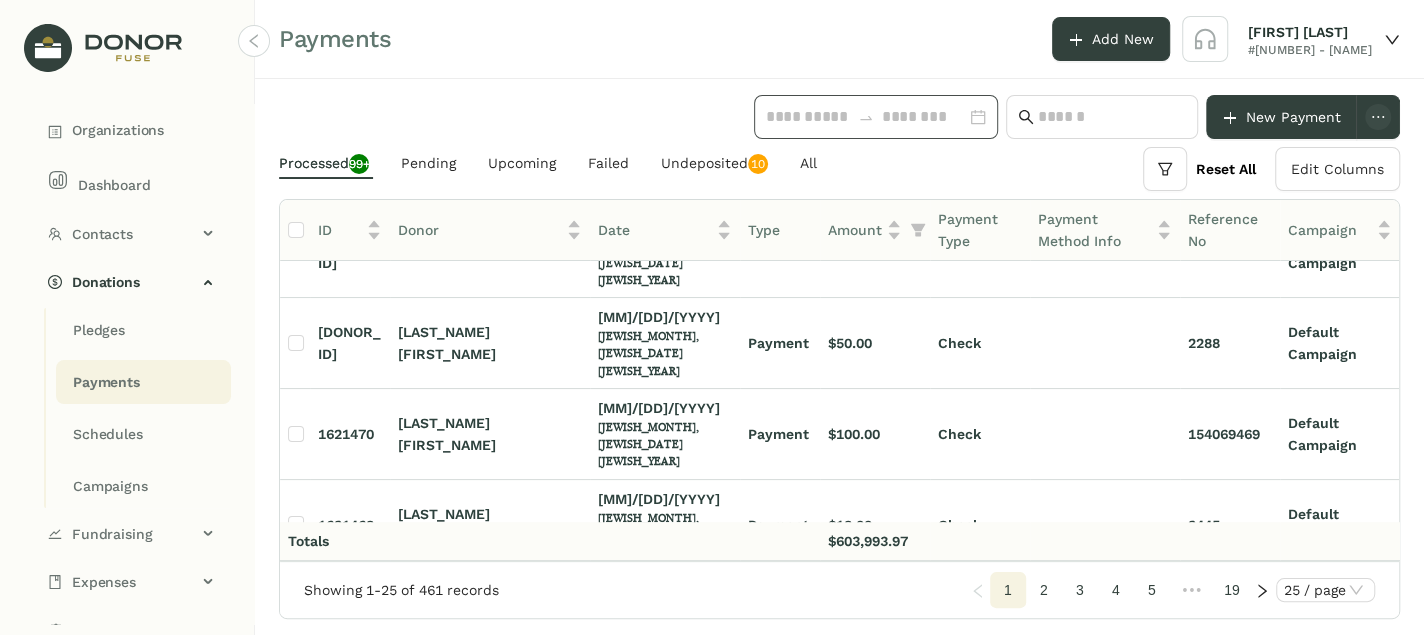 scroll, scrollTop: 700, scrollLeft: 0, axis: vertical 